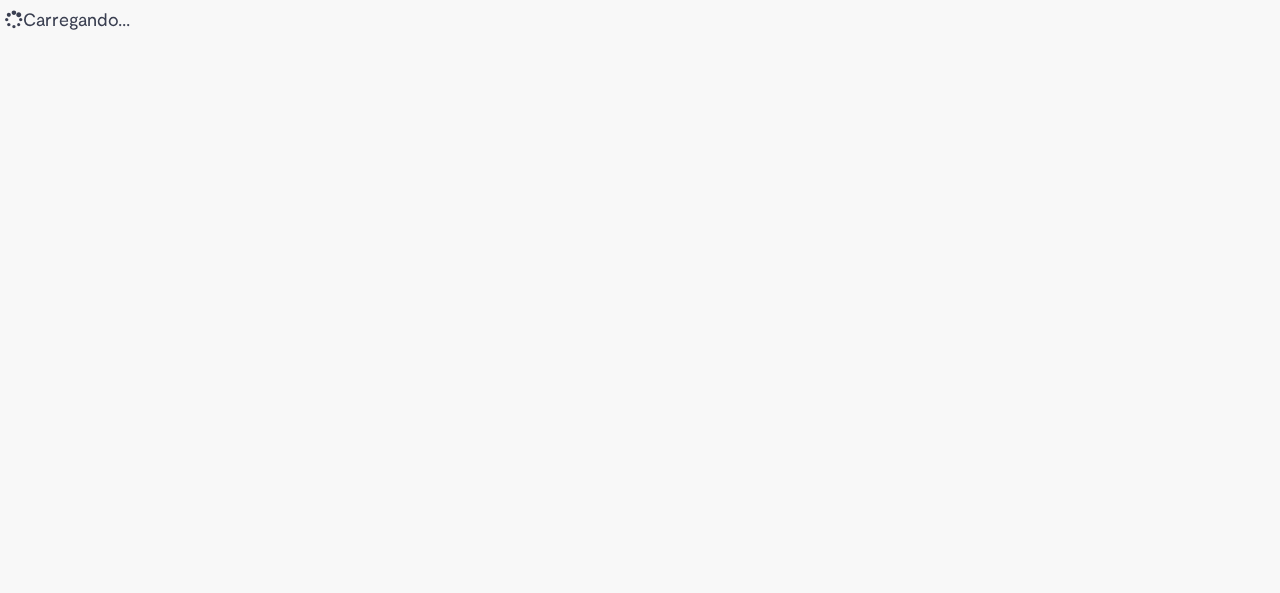 scroll, scrollTop: 0, scrollLeft: 0, axis: both 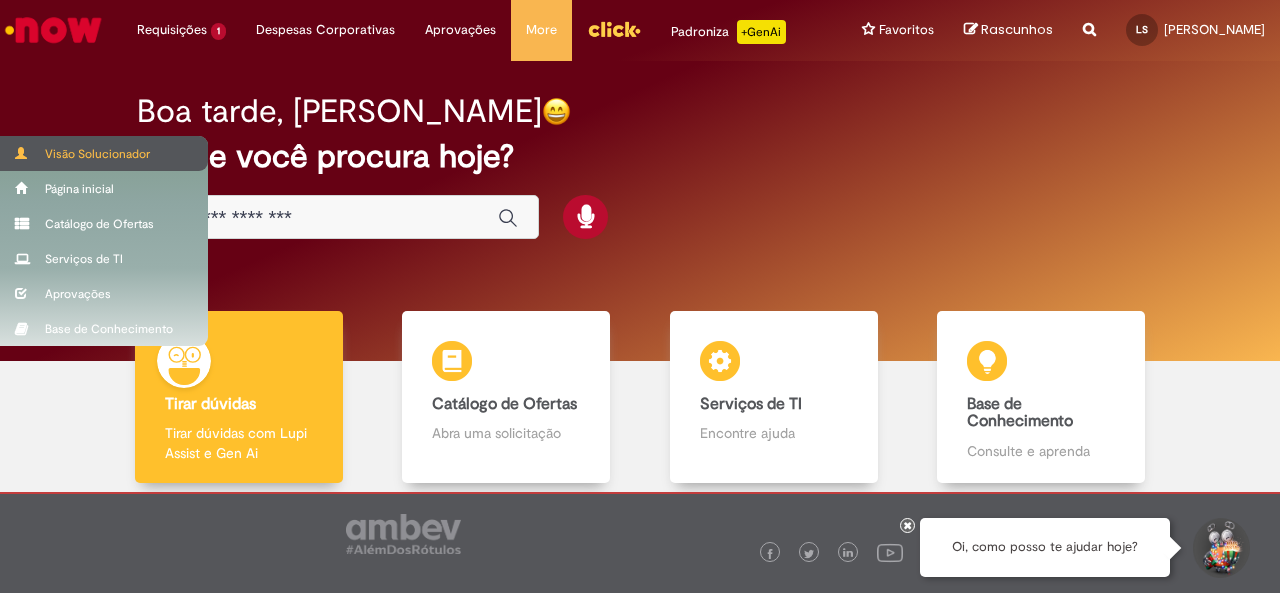 click on "Visão Solucionador" at bounding box center [104, 153] 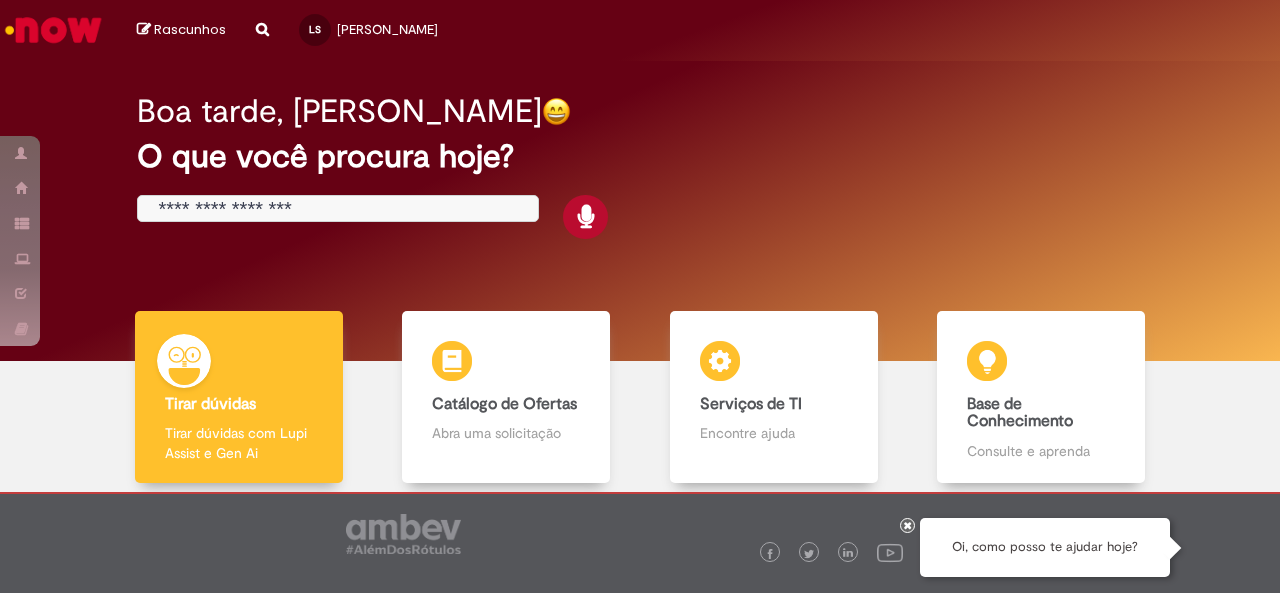 scroll, scrollTop: 0, scrollLeft: 0, axis: both 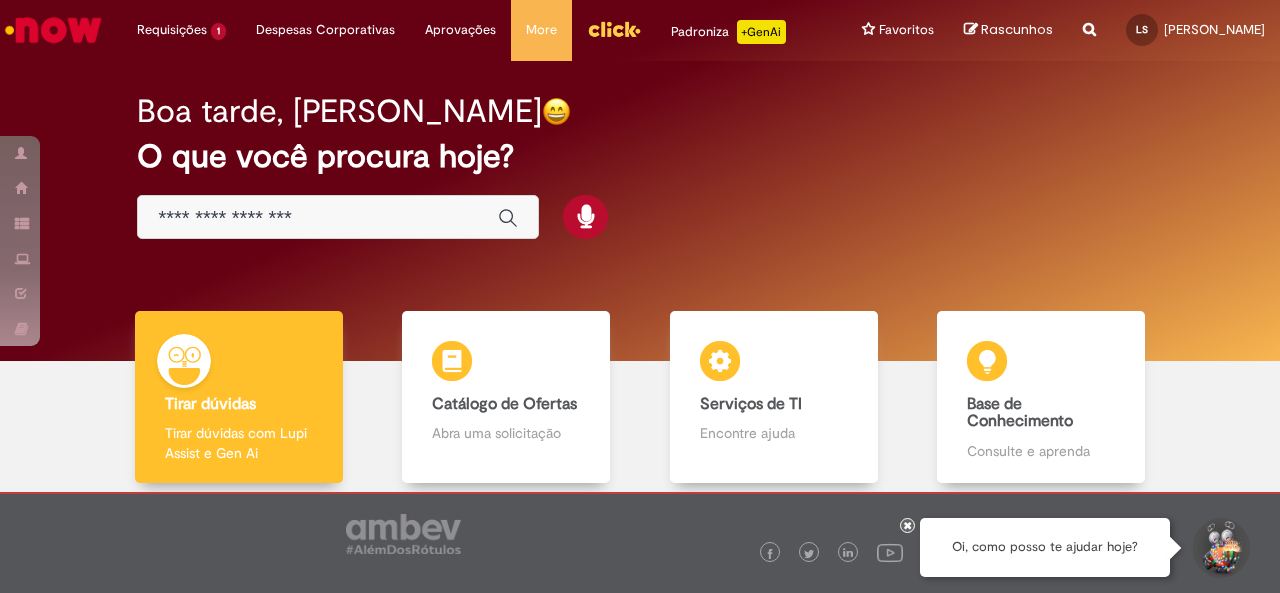 click at bounding box center (338, 217) 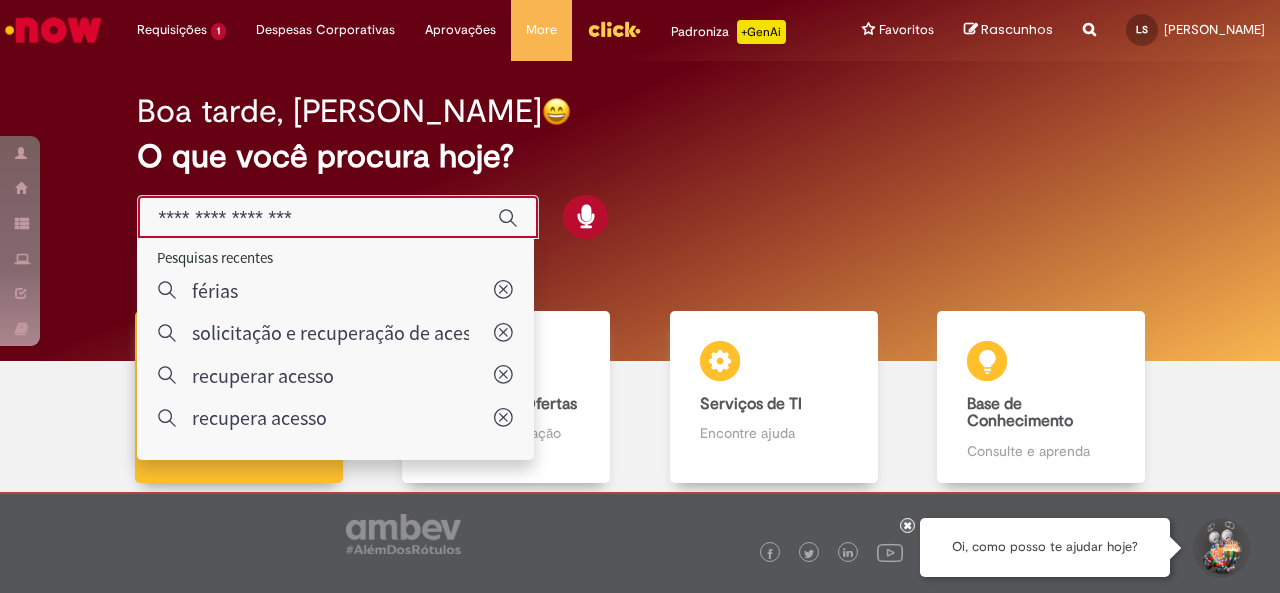 type on "*" 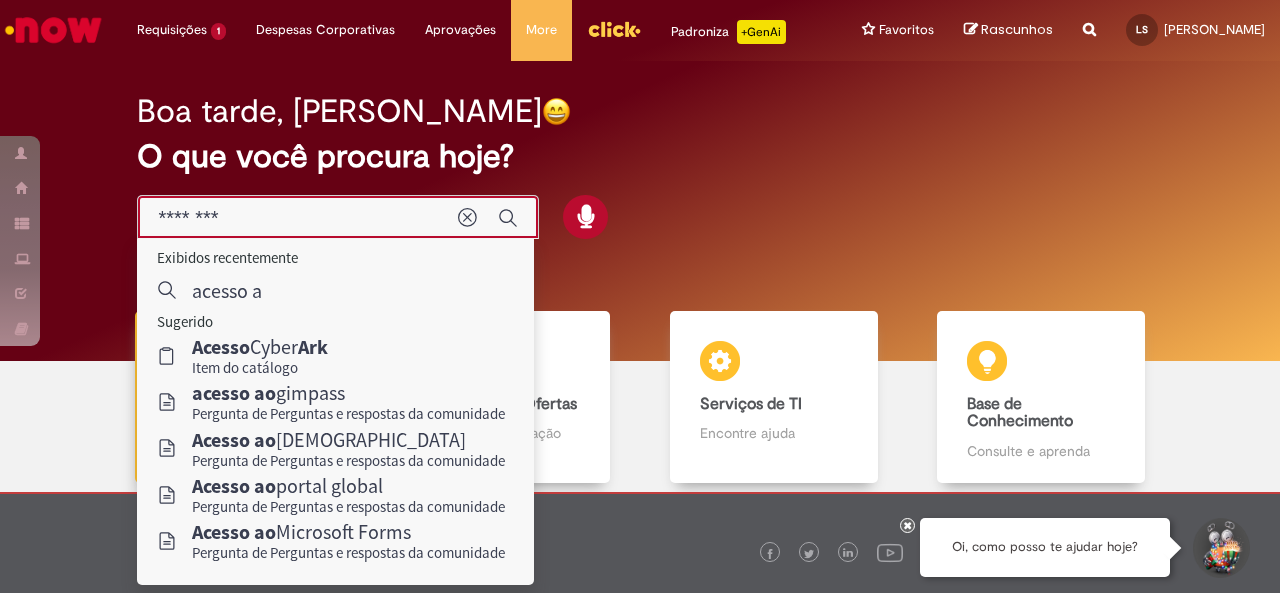 type on "*********" 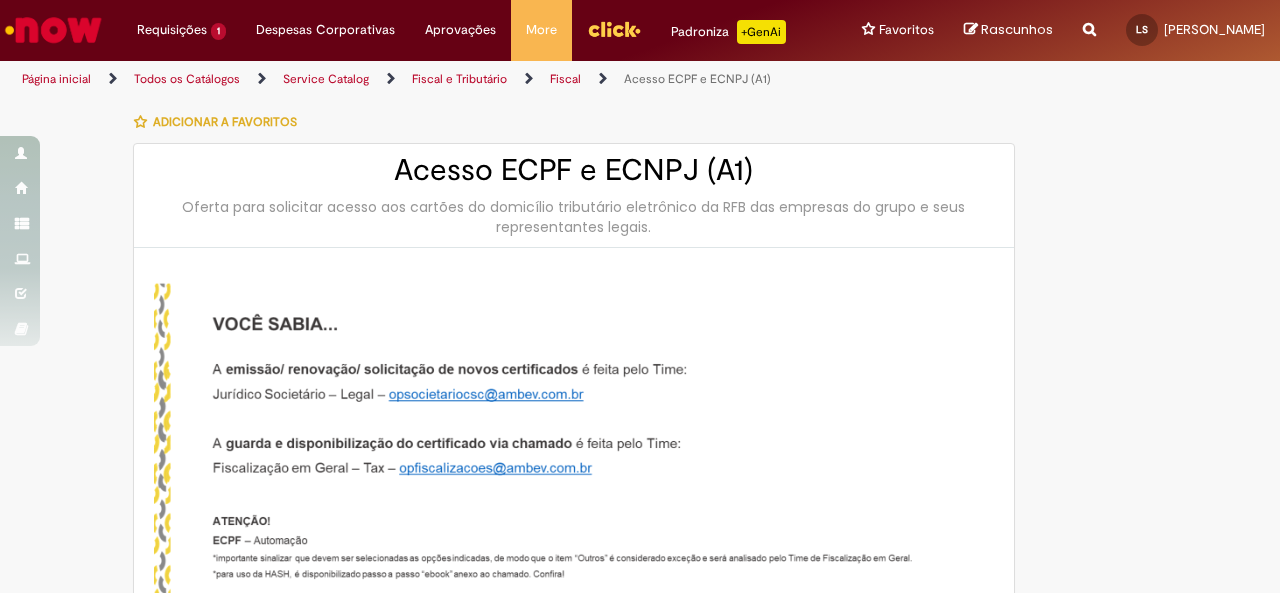 type on "********" 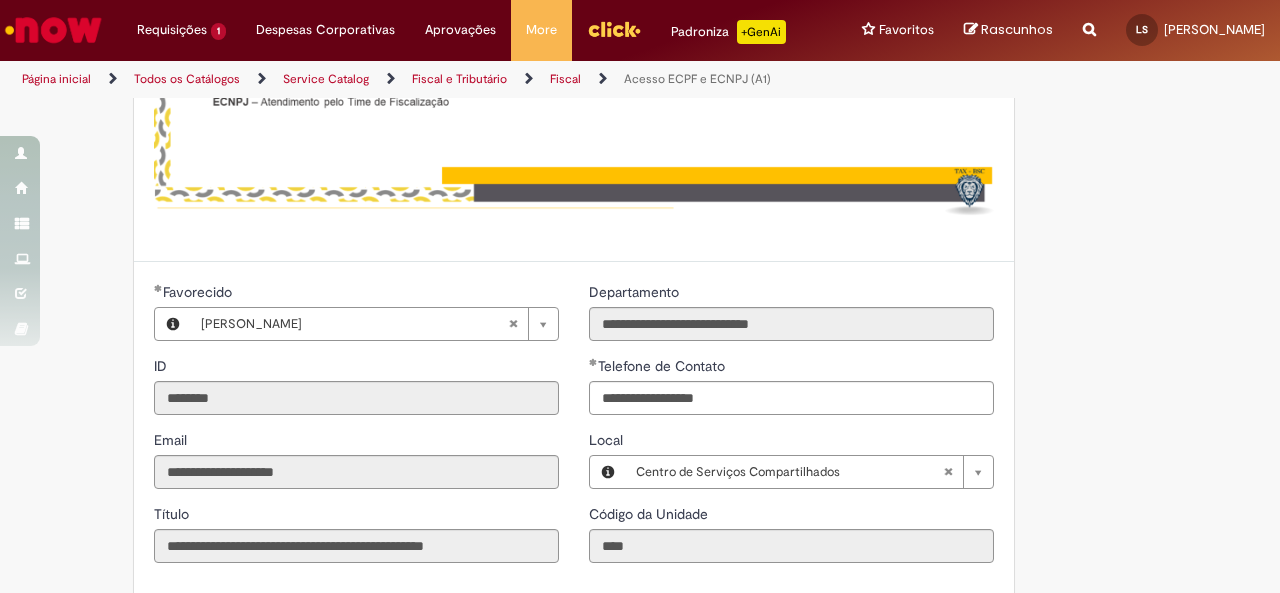 type on "**********" 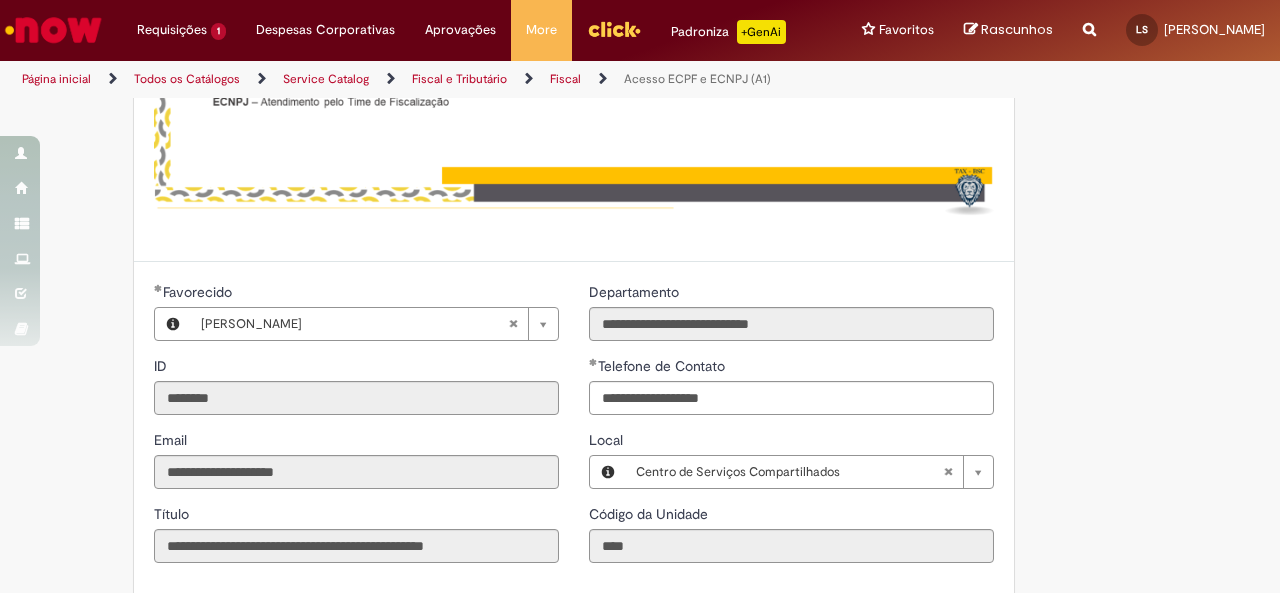 scroll, scrollTop: 955, scrollLeft: 0, axis: vertical 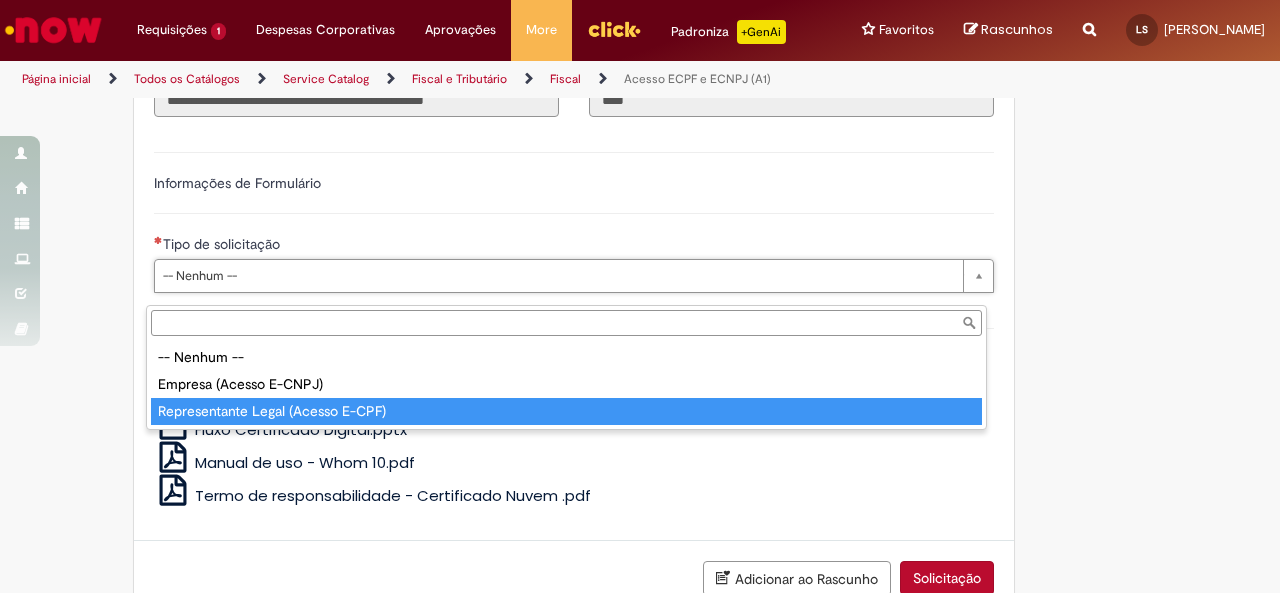 type on "**********" 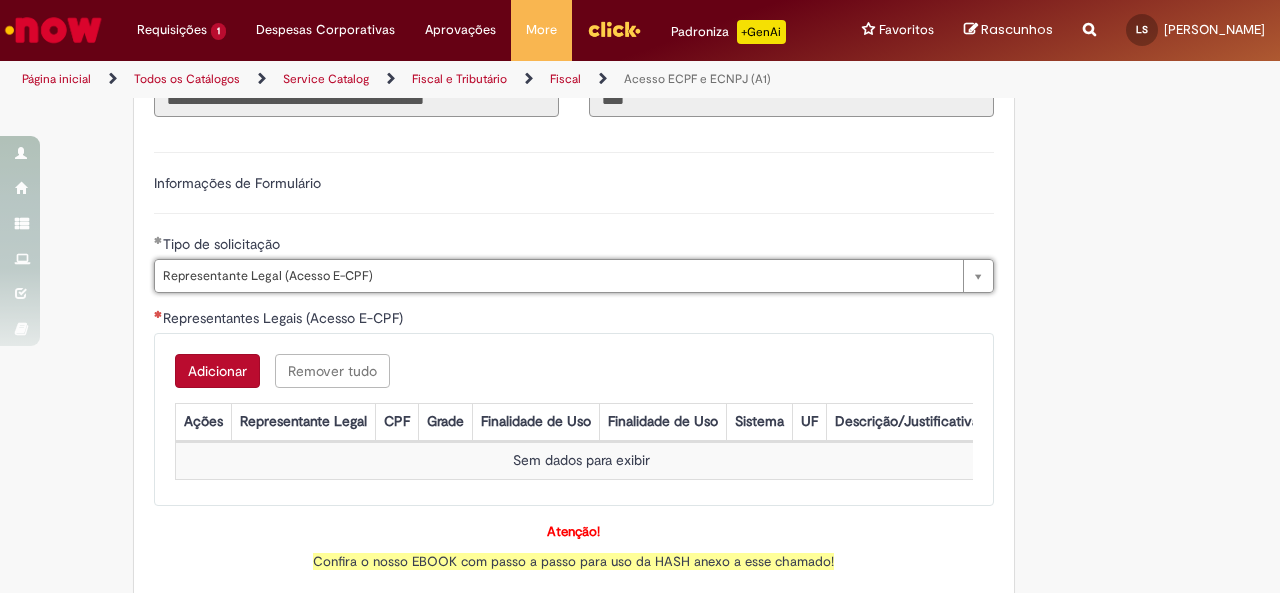 scroll, scrollTop: 1110, scrollLeft: 0, axis: vertical 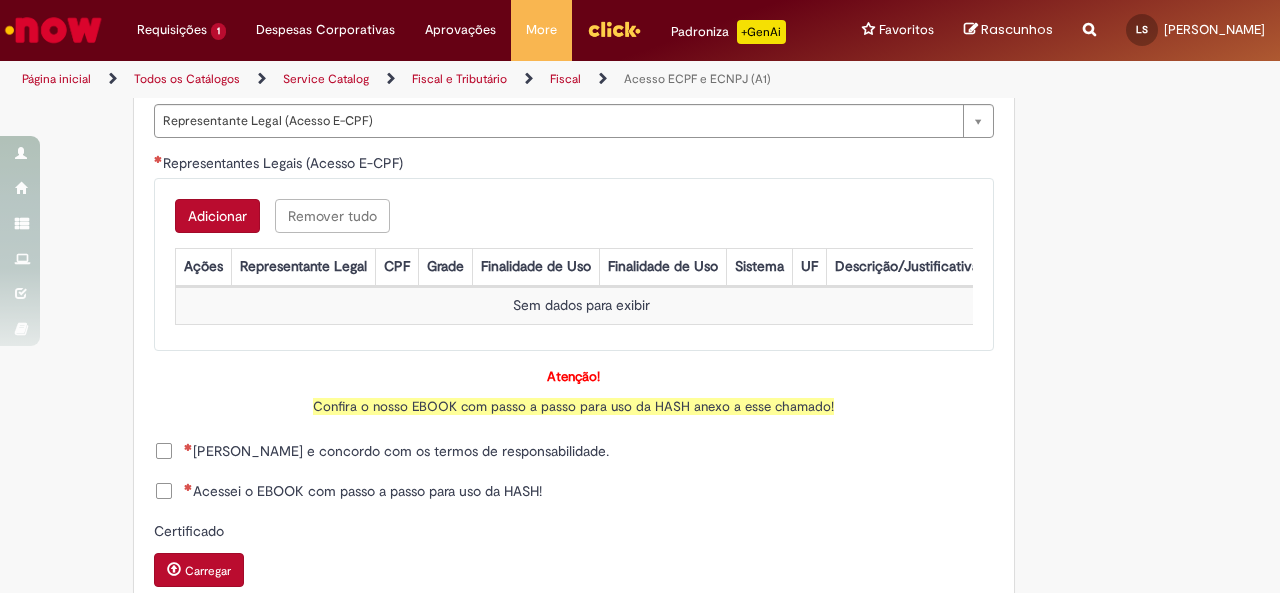 click on "Adicionar" at bounding box center [217, 216] 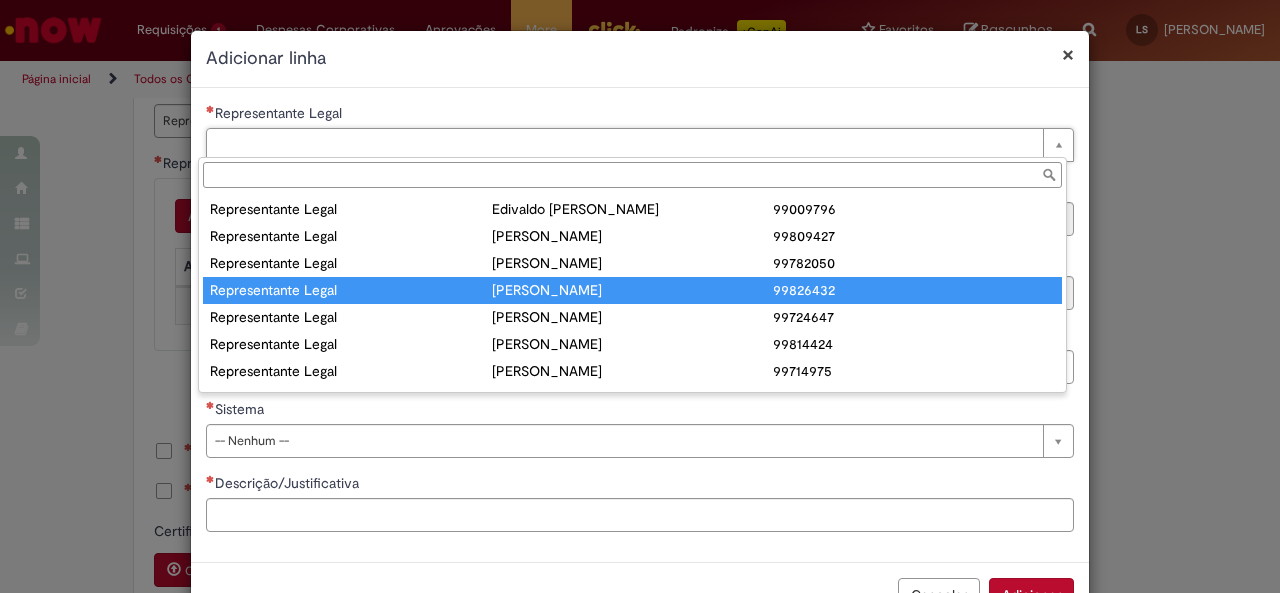 scroll, scrollTop: 240, scrollLeft: 0, axis: vertical 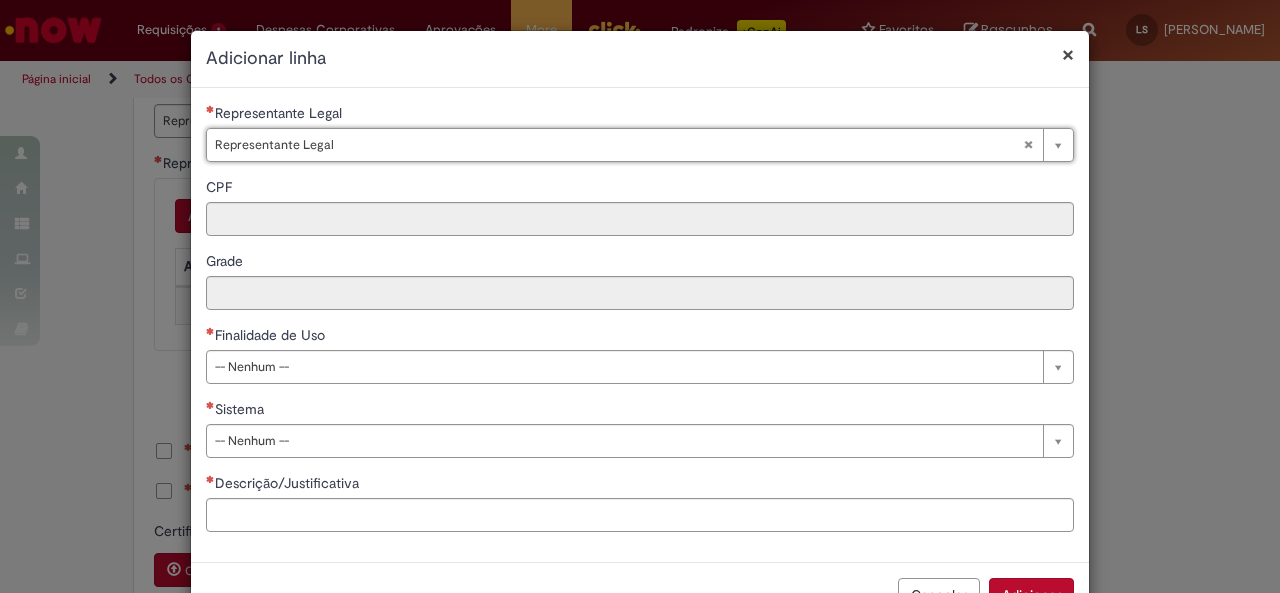 type on "**********" 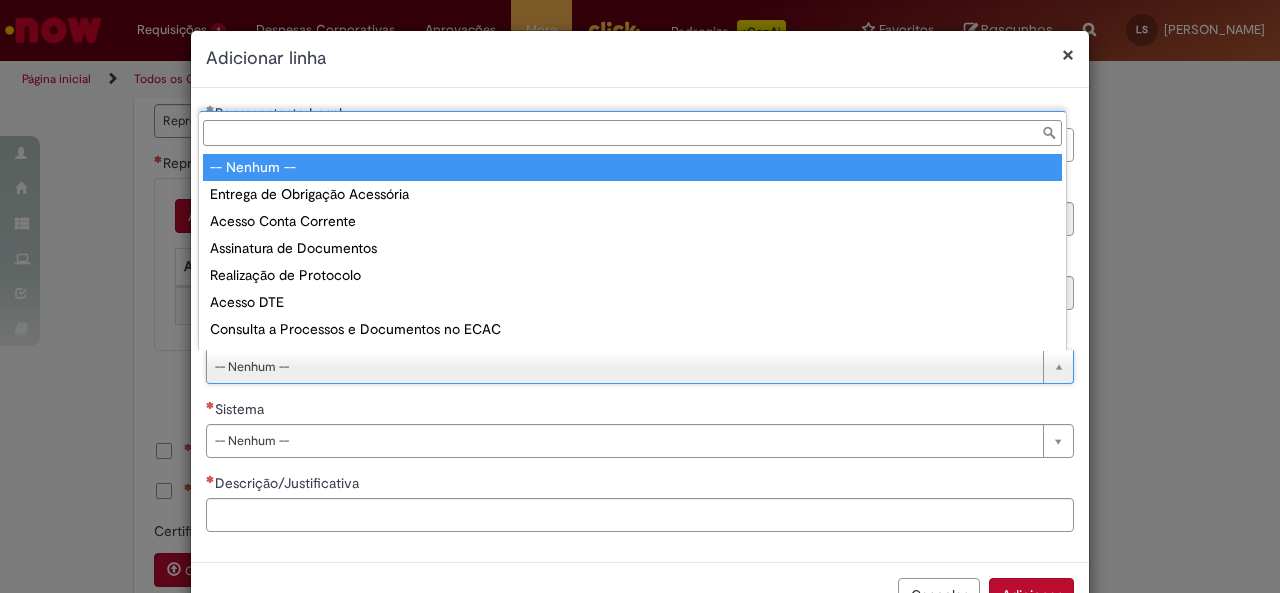 scroll, scrollTop: 16, scrollLeft: 0, axis: vertical 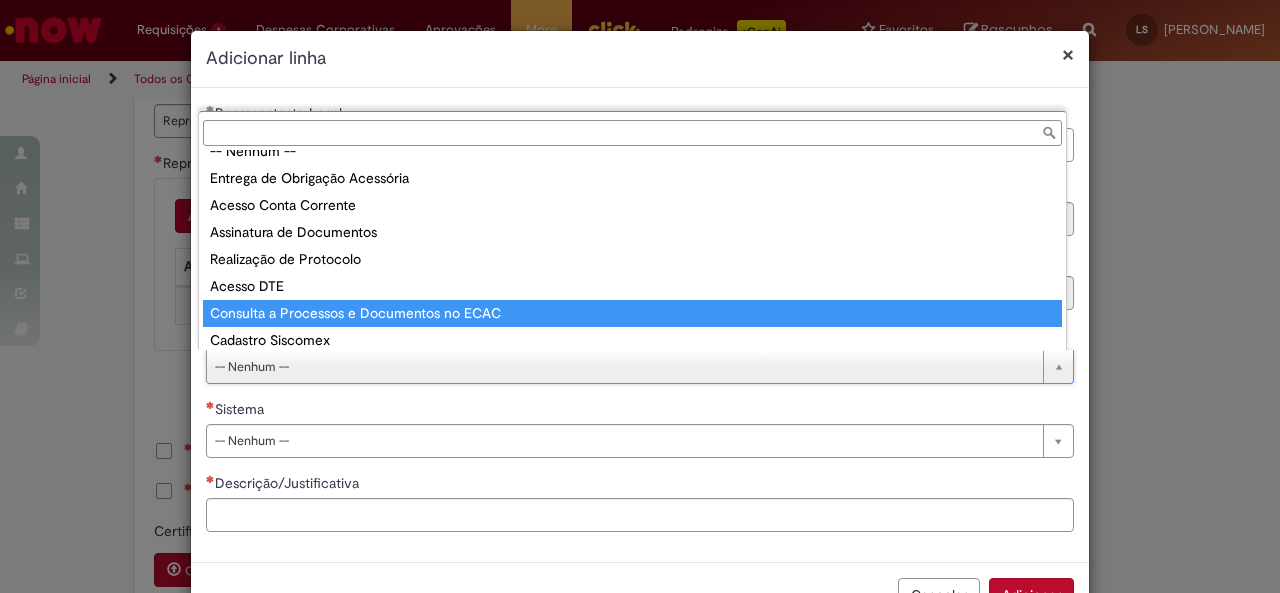 type on "**********" 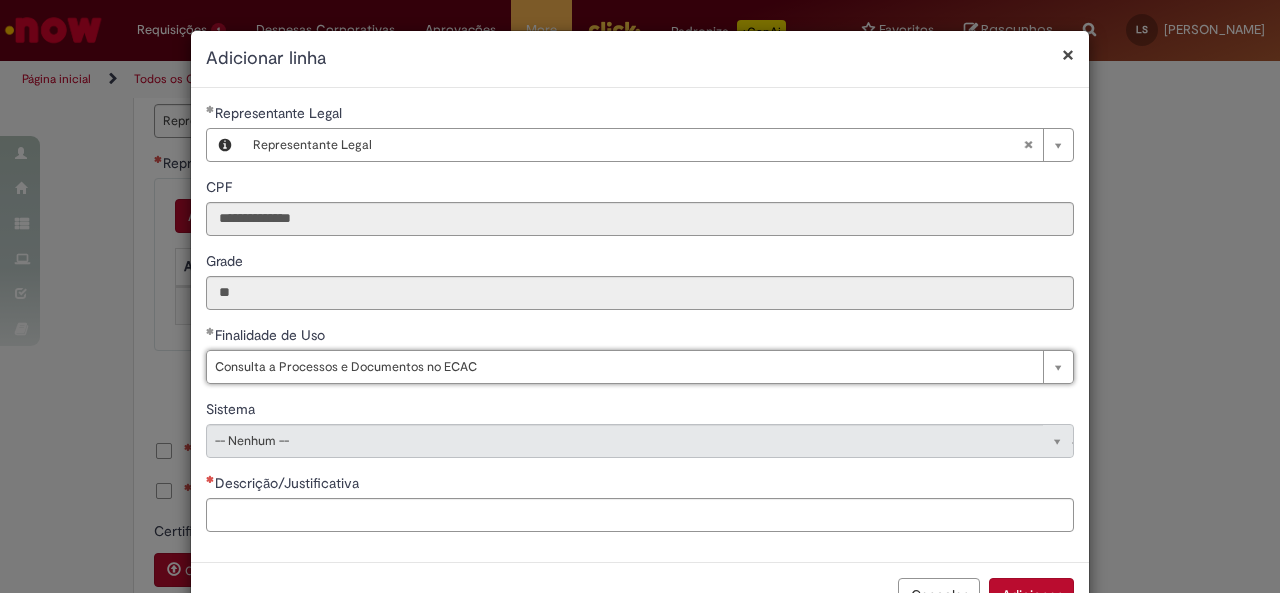 type on "****" 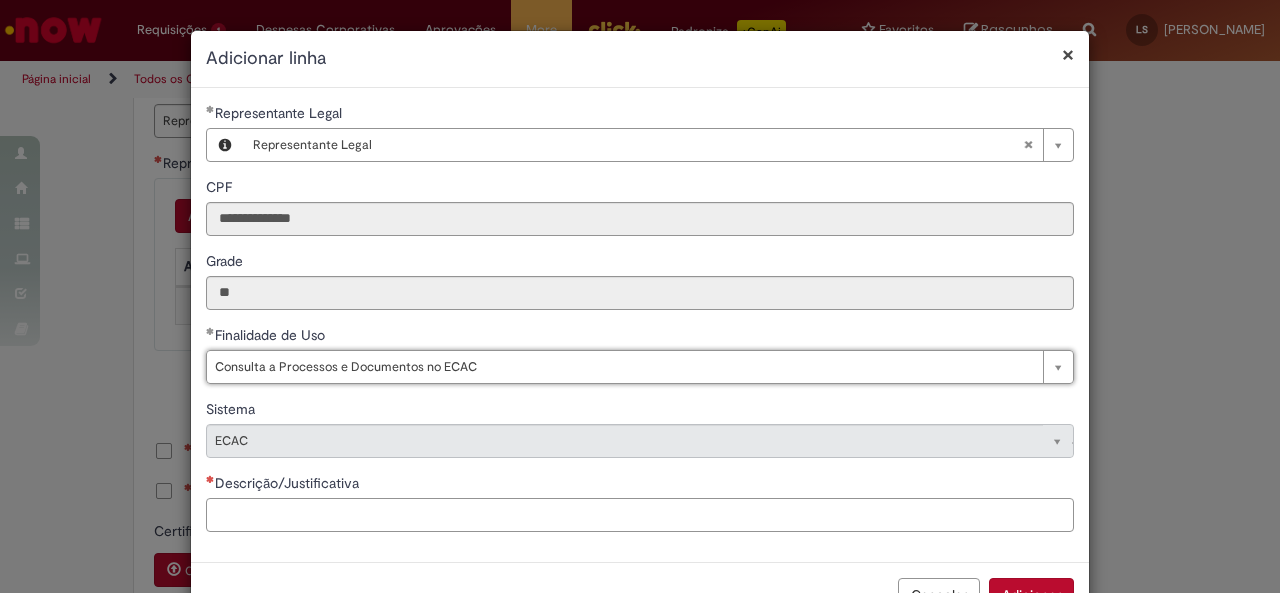 click on "Descrição/Justificativa" at bounding box center [640, 515] 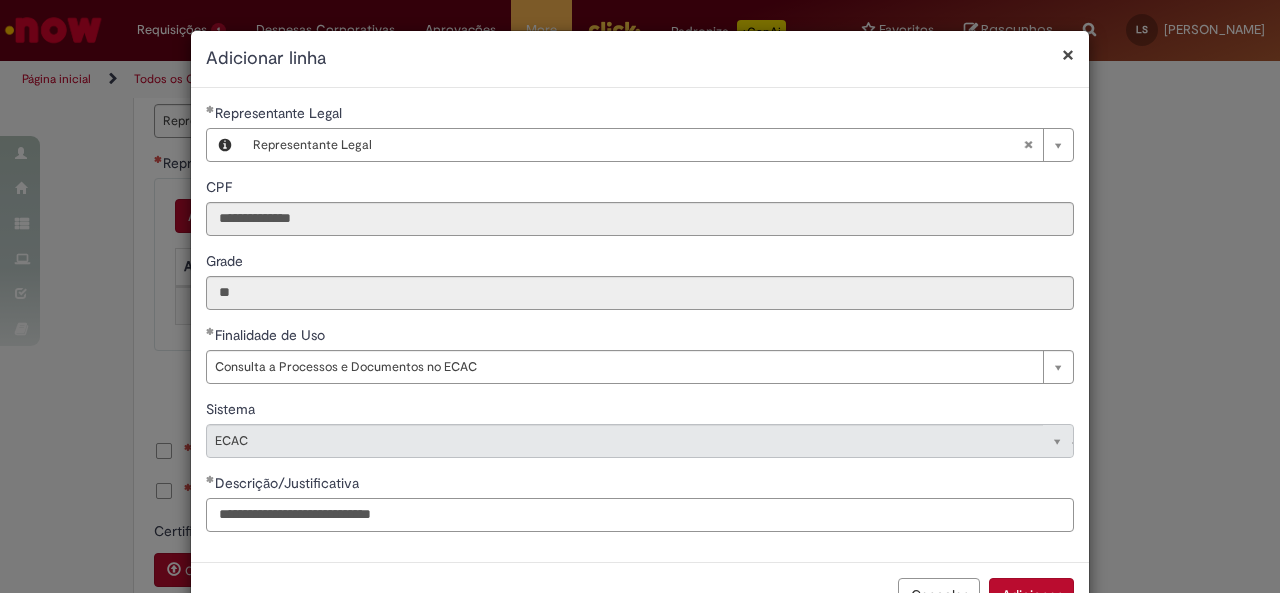 scroll, scrollTop: 62, scrollLeft: 0, axis: vertical 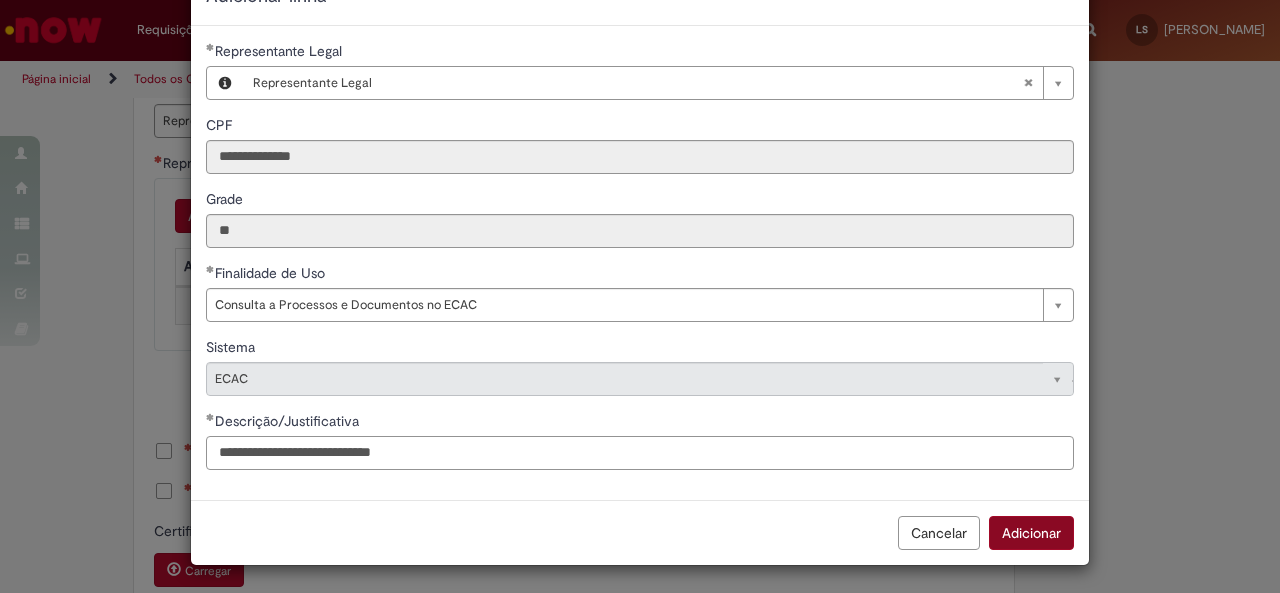 type on "**********" 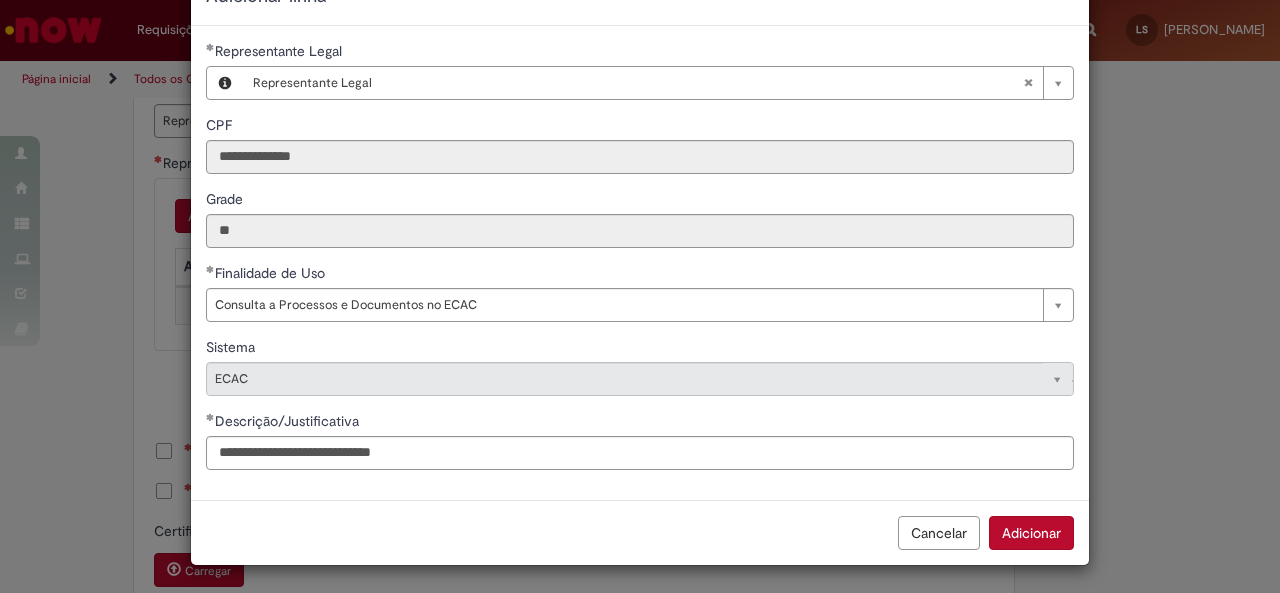 click on "Adicionar" at bounding box center [1031, 533] 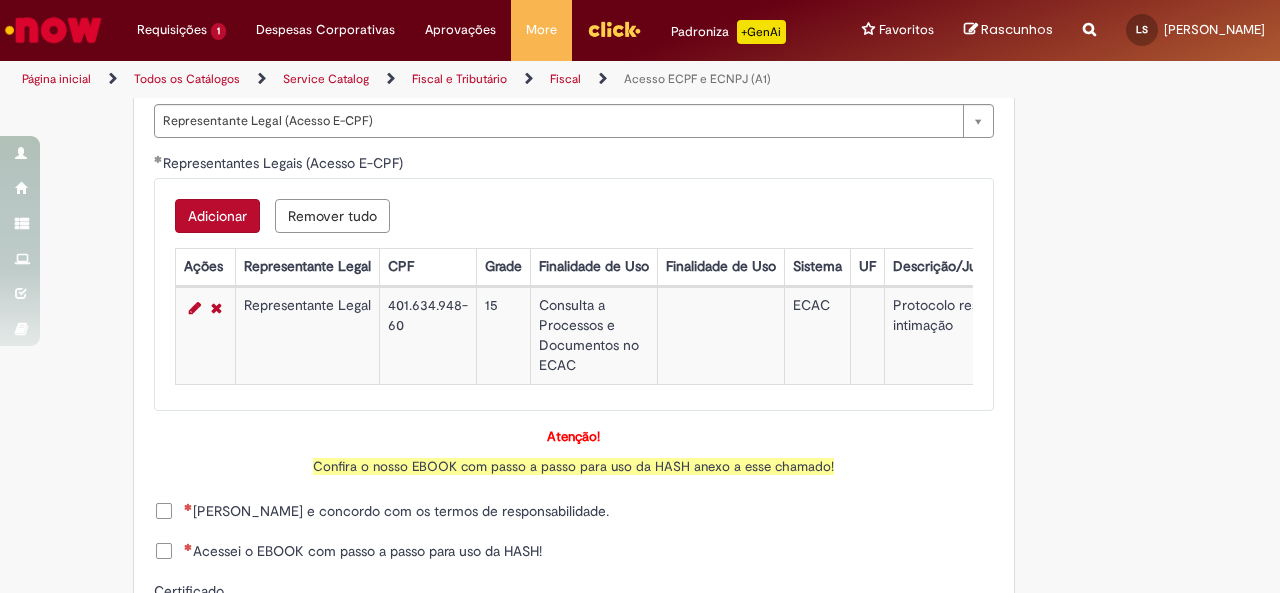 click on "[PERSON_NAME] e concordo com os termos de responsabilidade." at bounding box center (396, 511) 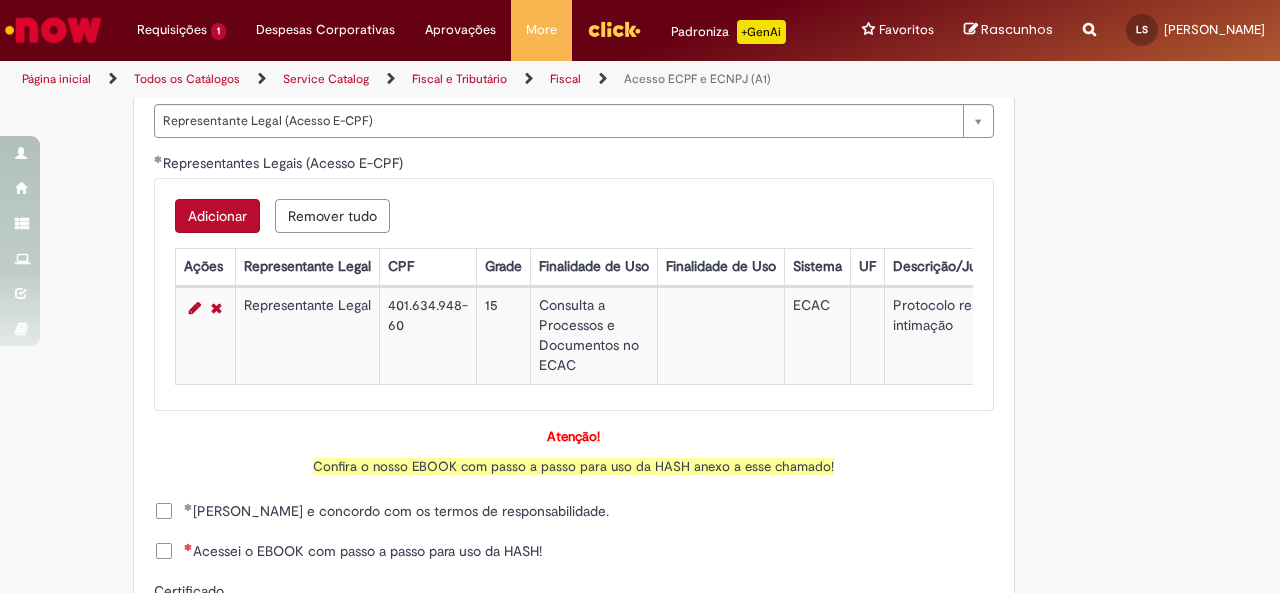 click on "Acessei o EBOOK com passo a passo para uso da HASH!" at bounding box center [363, 551] 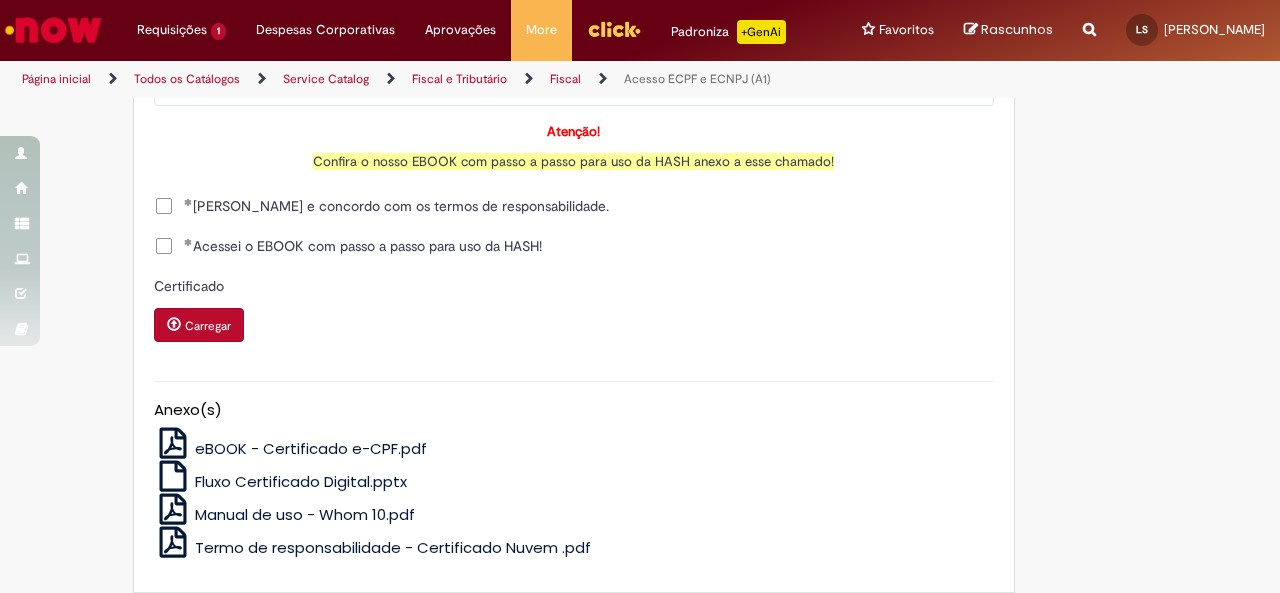 scroll, scrollTop: 1416, scrollLeft: 0, axis: vertical 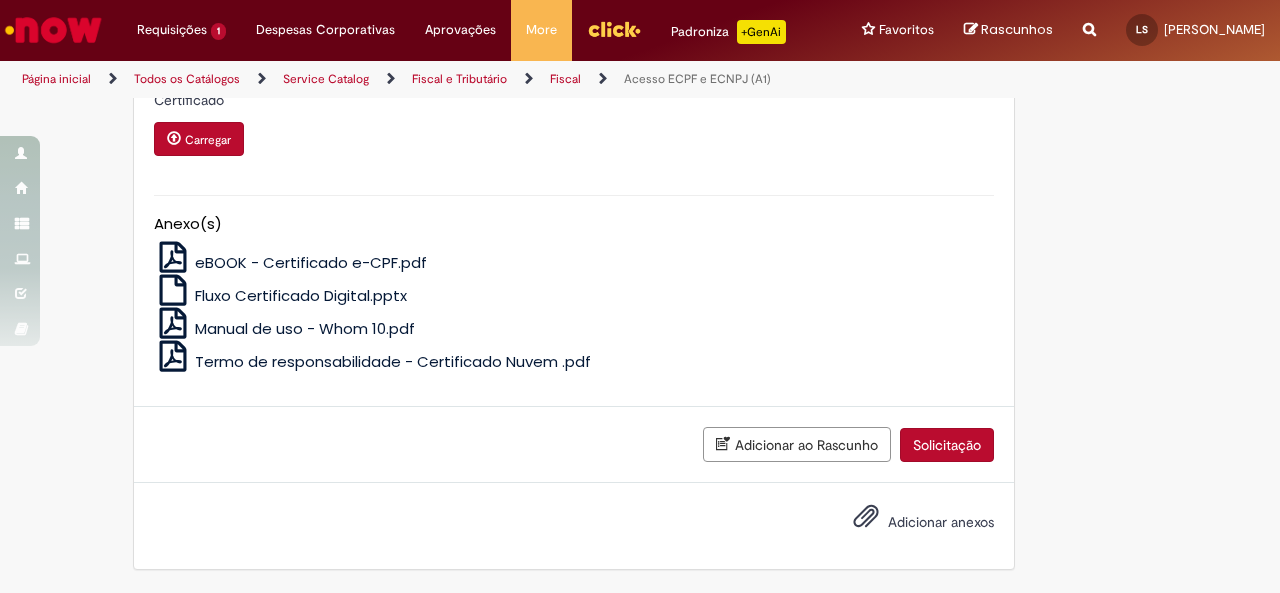 click on "Solicitação" at bounding box center [947, 445] 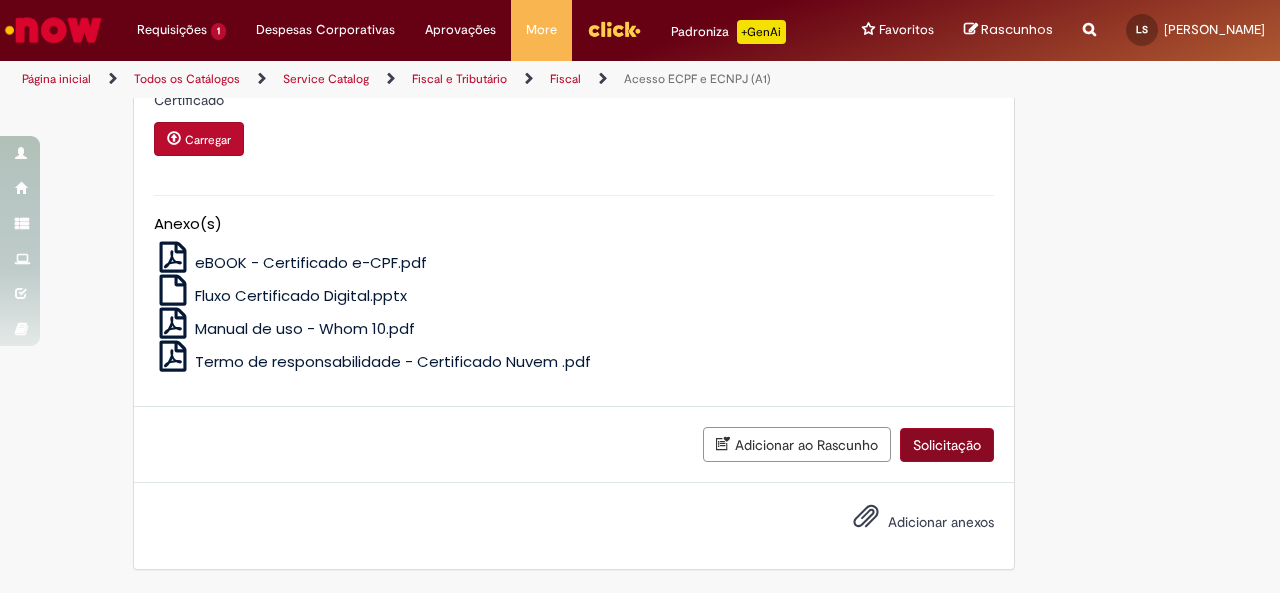 scroll, scrollTop: 1580, scrollLeft: 0, axis: vertical 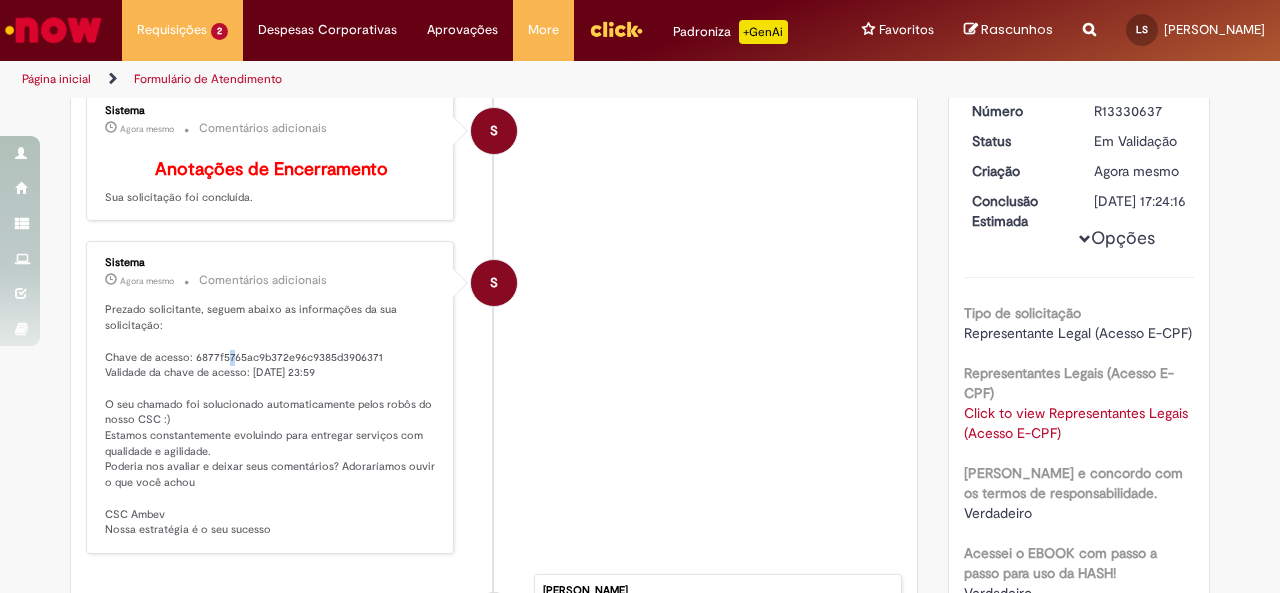 click on "Prezado solicitante, seguem abaixo as informações da sua solicitação:
Chave de acesso: 6877f5765ac9b372e96c9385d3906371
Validade da chave de acesso: [DATE] 23:59
O seu chamado foi solucionado automaticamente pelos robôs do nosso CSC :)
Estamos constantemente evoluindo para entregar serviços com qualidade e agilidade.
Poderia nos avaliar e deixar seus comentários? Adoraríamos ouvir o que você achou
CSC Ambev
Nossa estratégia é o seu sucesso" at bounding box center [271, 420] 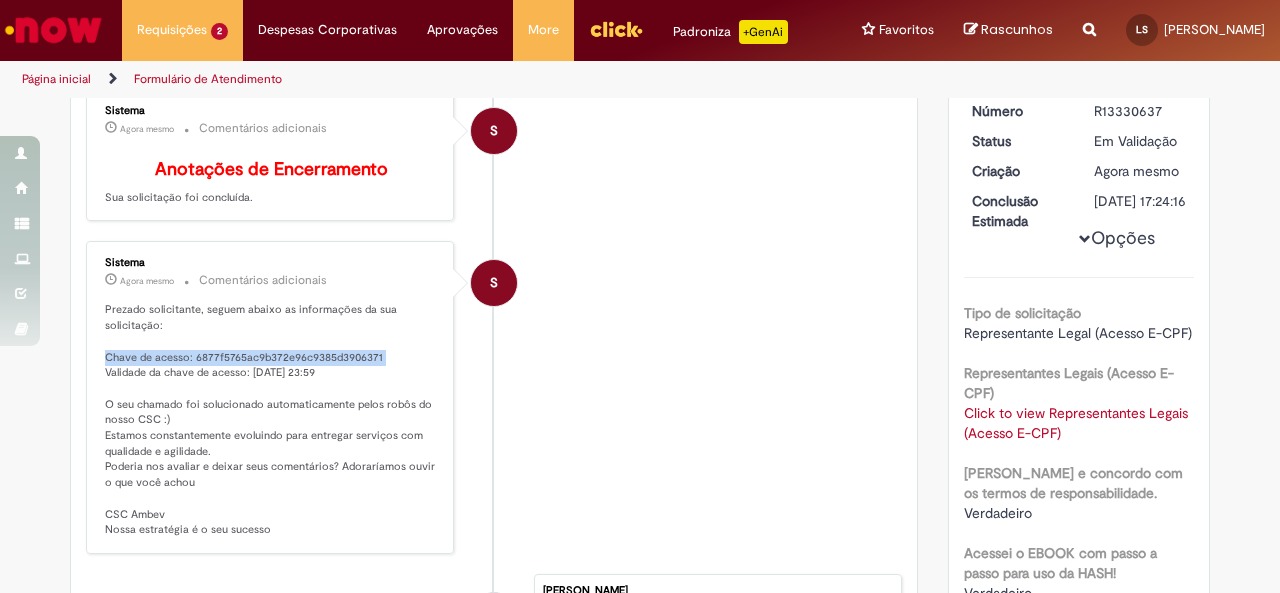 click on "Prezado solicitante, seguem abaixo as informações da sua solicitação:
Chave de acesso: 6877f5765ac9b372e96c9385d3906371
Validade da chave de acesso: [DATE] 23:59
O seu chamado foi solucionado automaticamente pelos robôs do nosso CSC :)
Estamos constantemente evoluindo para entregar serviços com qualidade e agilidade.
Poderia nos avaliar e deixar seus comentários? Adoraríamos ouvir o que você achou
CSC Ambev
Nossa estratégia é o seu sucesso" at bounding box center (271, 420) 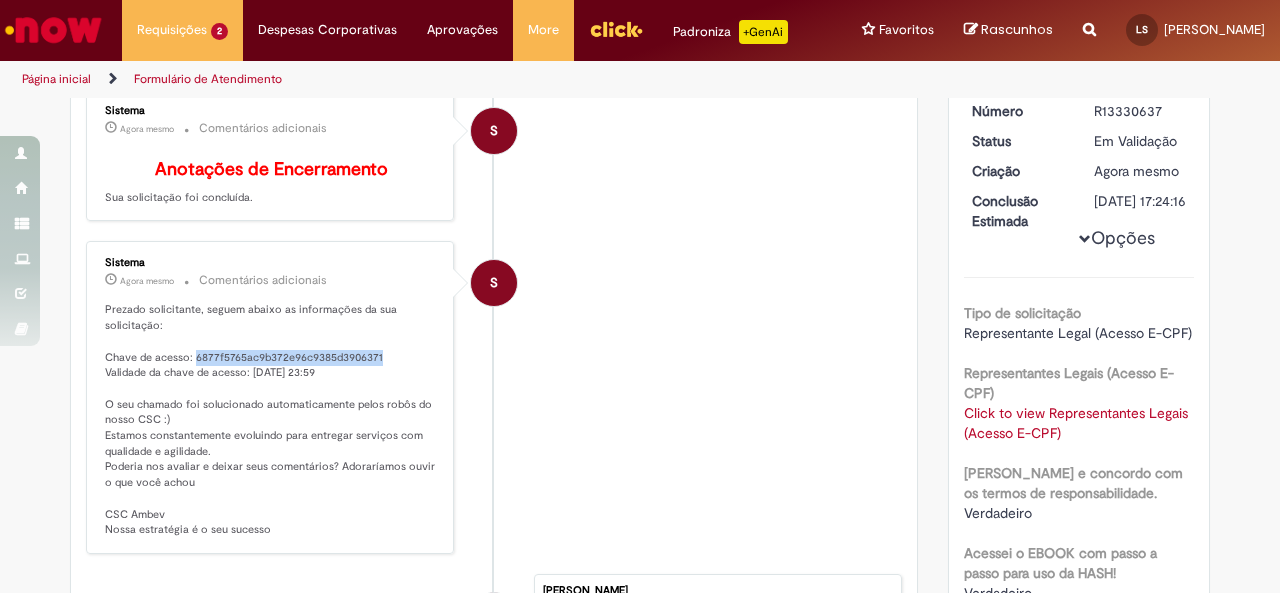 click on "Prezado solicitante, seguem abaixo as informações da sua solicitação:
Chave de acesso: 6877f5765ac9b372e96c9385d3906371
Validade da chave de acesso: [DATE] 23:59
O seu chamado foi solucionado automaticamente pelos robôs do nosso CSC :)
Estamos constantemente evoluindo para entregar serviços com qualidade e agilidade.
Poderia nos avaliar e deixar seus comentários? Adoraríamos ouvir o que você achou
CSC Ambev
Nossa estratégia é o seu sucesso" at bounding box center (271, 420) 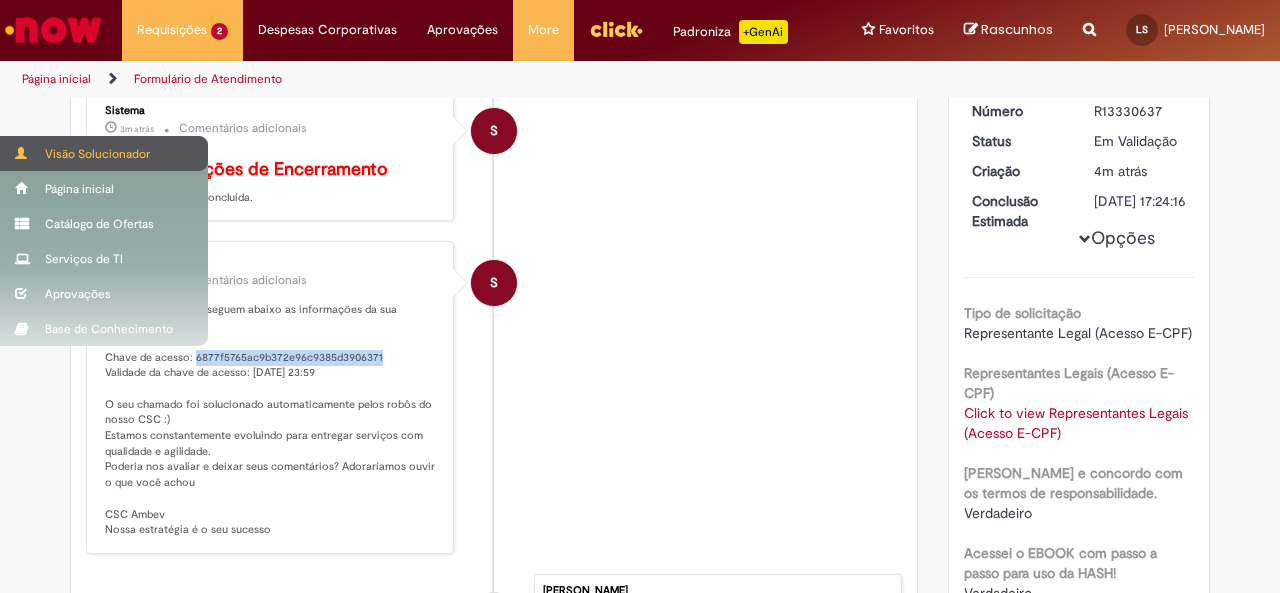 click on "Visão Solucionador" at bounding box center (104, 153) 